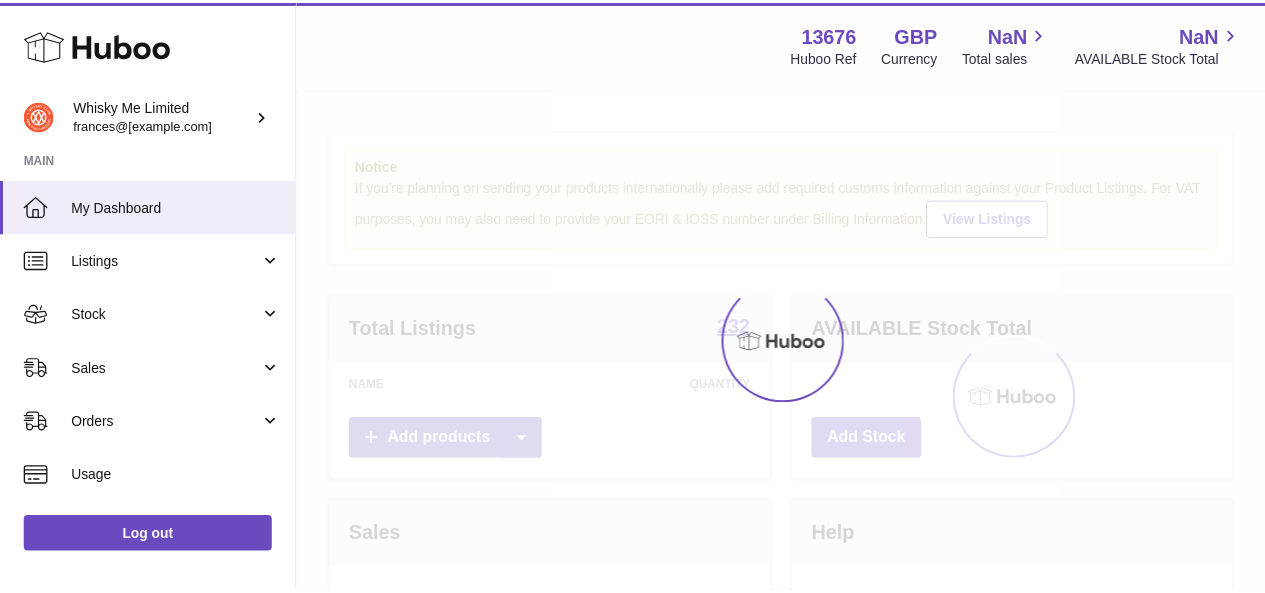 scroll, scrollTop: 0, scrollLeft: 0, axis: both 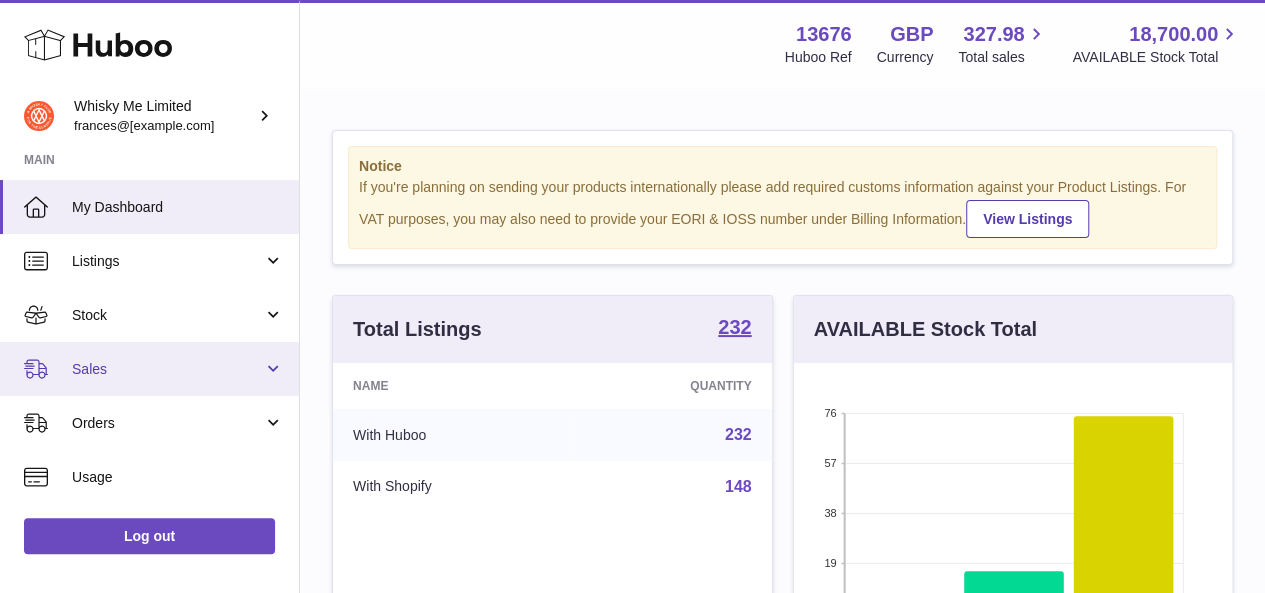 click on "Sales" at bounding box center (149, 369) 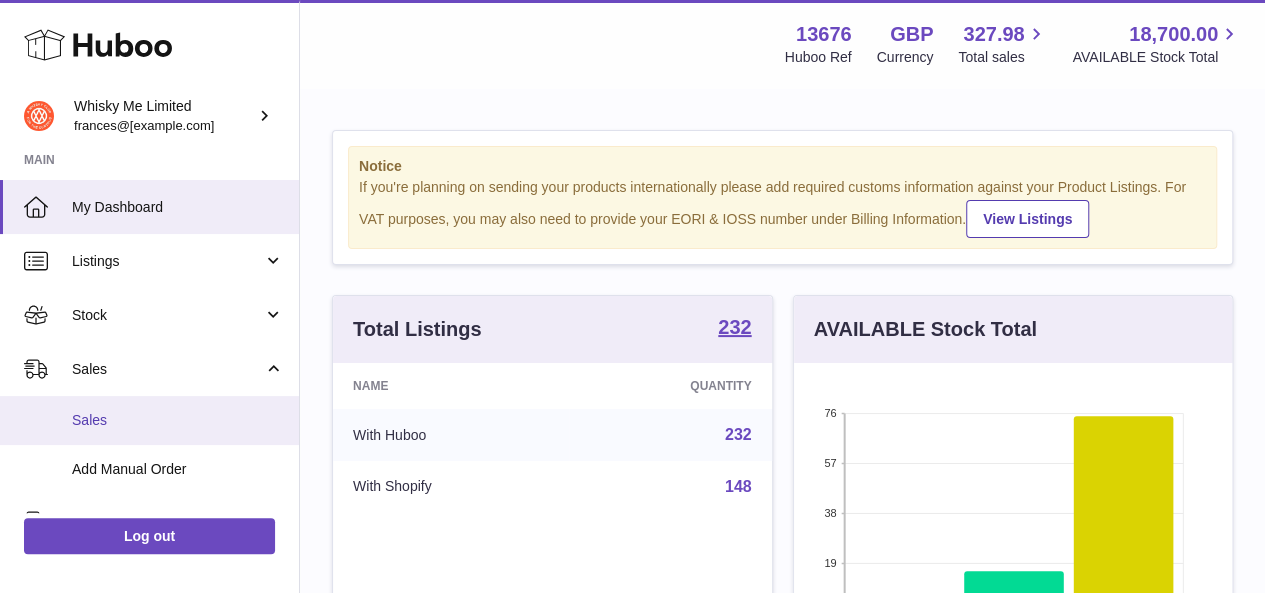 click on "Sales" at bounding box center [178, 420] 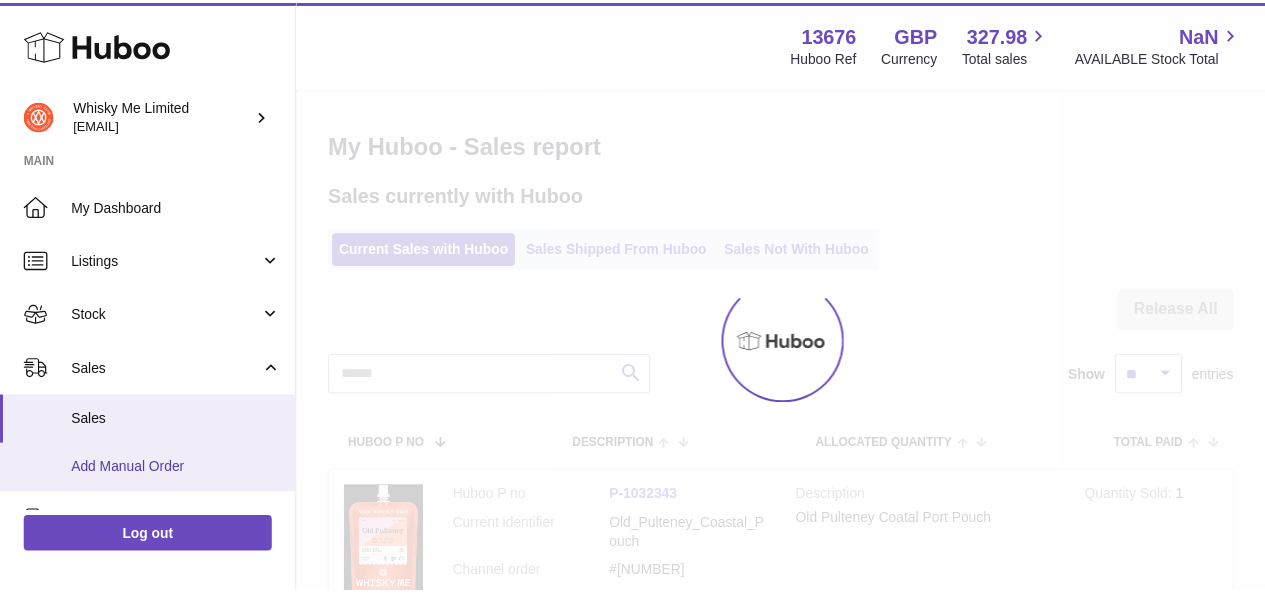 scroll, scrollTop: 0, scrollLeft: 0, axis: both 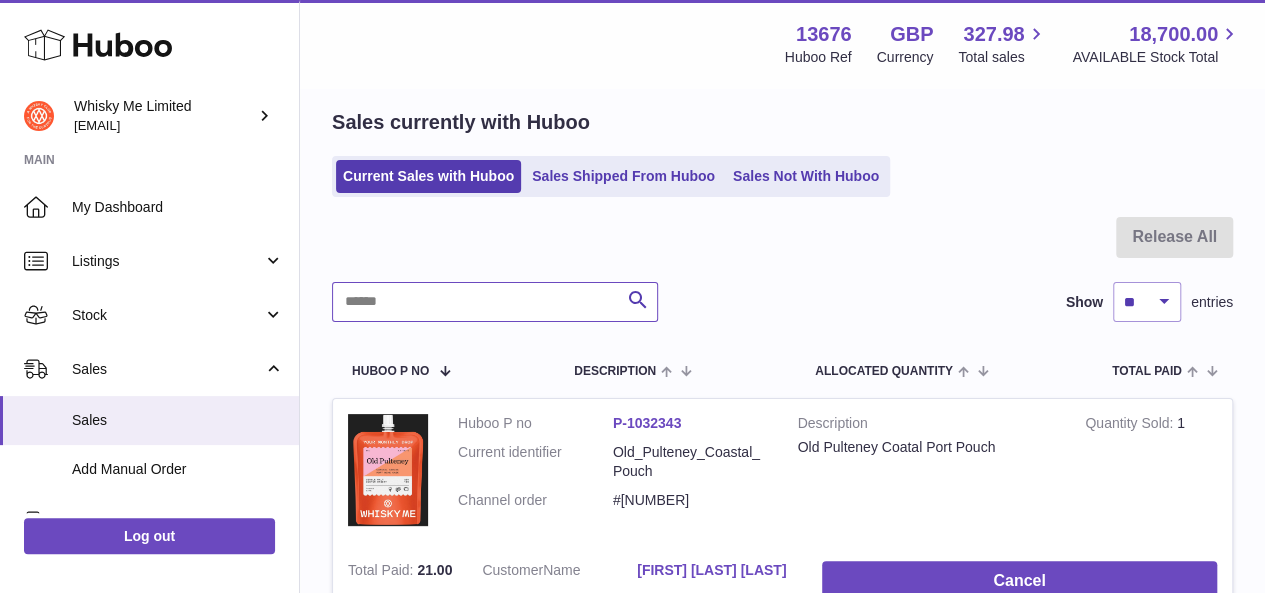 click on "Release All
Search
Show
** ** ** ***
entries
Huboo P no       Description       ALLOCATED Quantity       Total paid
Customer
Action / Status
Huboo P no
P-1032343
Current identifier   Old_Pulteney_Coastal_Pouch
Channel order
#WM340199     Description   Old Pulteney Coatal Port Pouch     Quantity Sold
1
Total Paid   21.00   Customer  Name   Keith Claxton Claxton   Postal Code   CF11 0SG   User Id     Customer Type   B2C
Cancel
Huboo P no
P-1008844
Current identifier   WM Branded Mail Bags
Channel order
#WM340199     Description   WM Branded Mail Bags" at bounding box center [782, 2031] 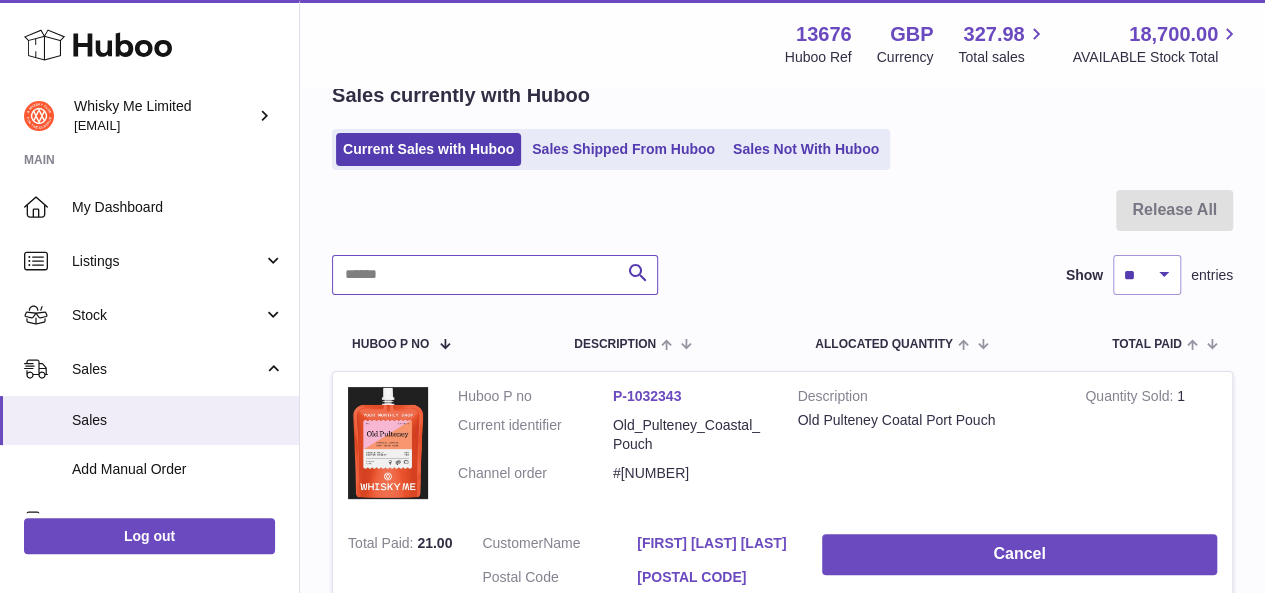paste on "******" 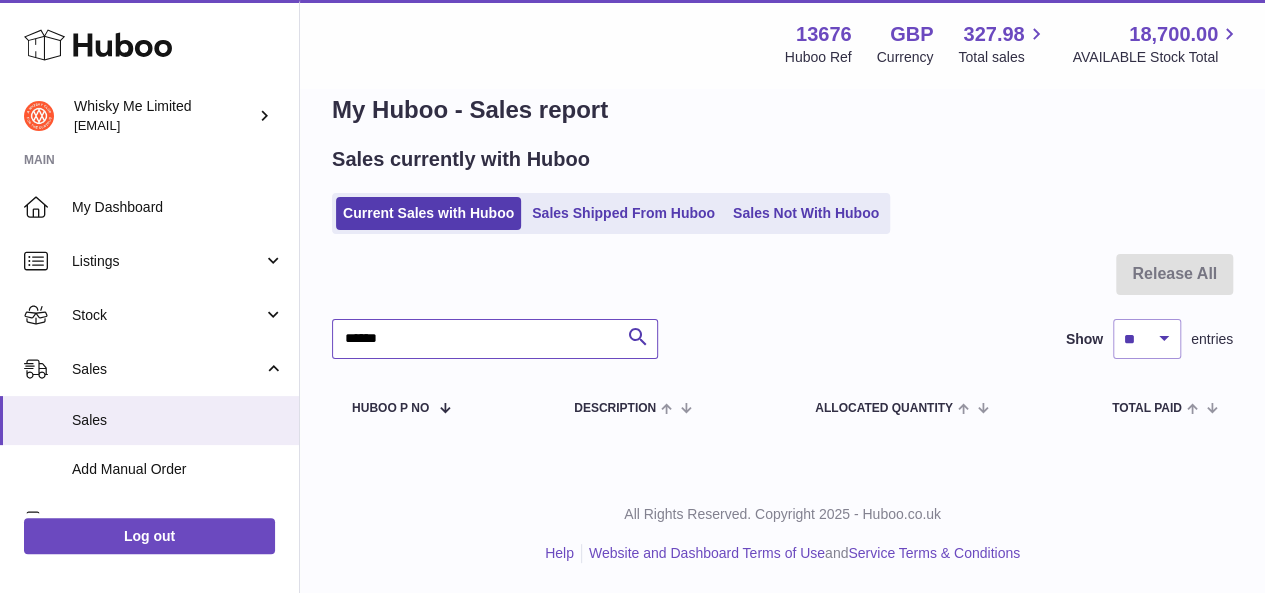 scroll, scrollTop: 35, scrollLeft: 0, axis: vertical 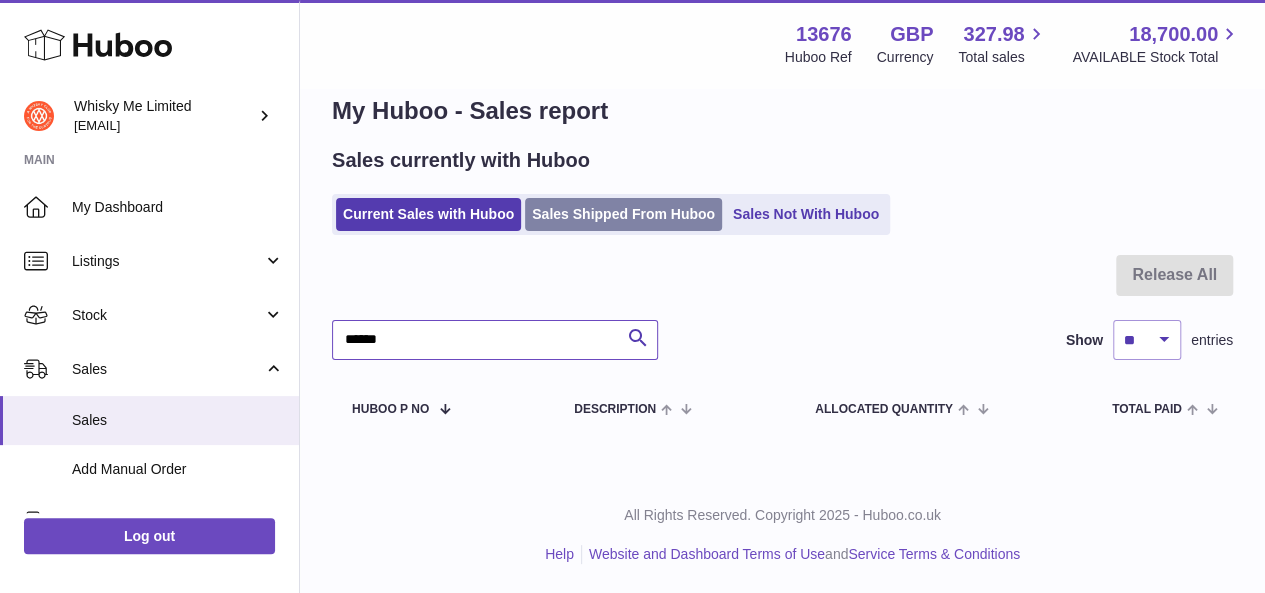 type on "******" 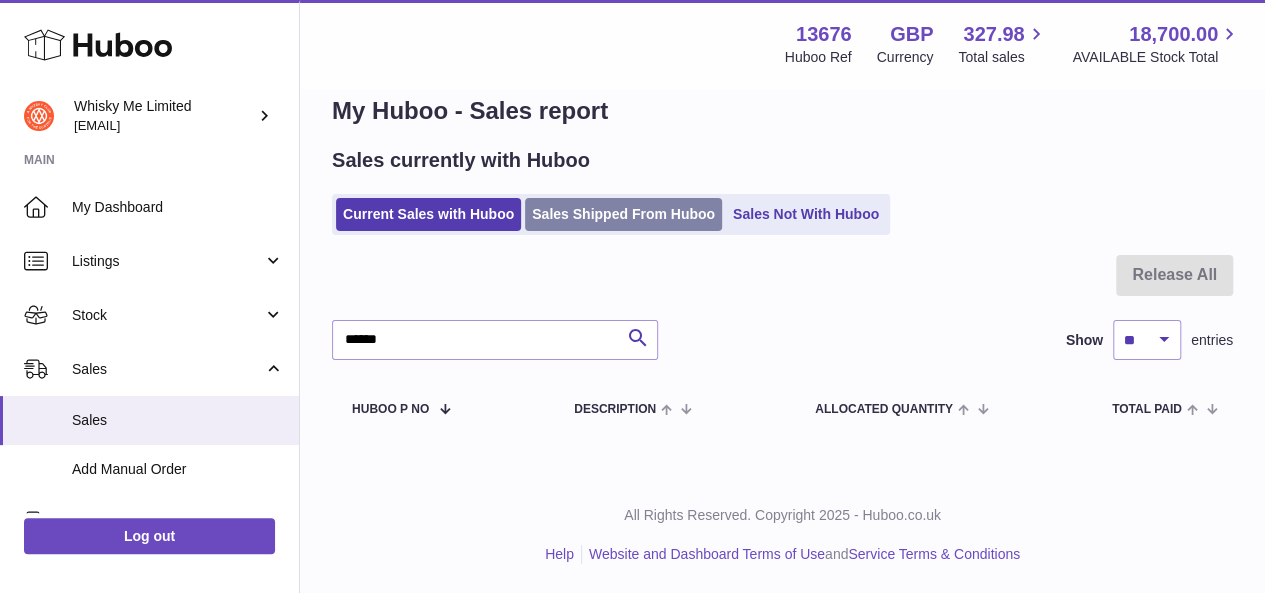 click on "Sales Shipped From Huboo" at bounding box center (623, 214) 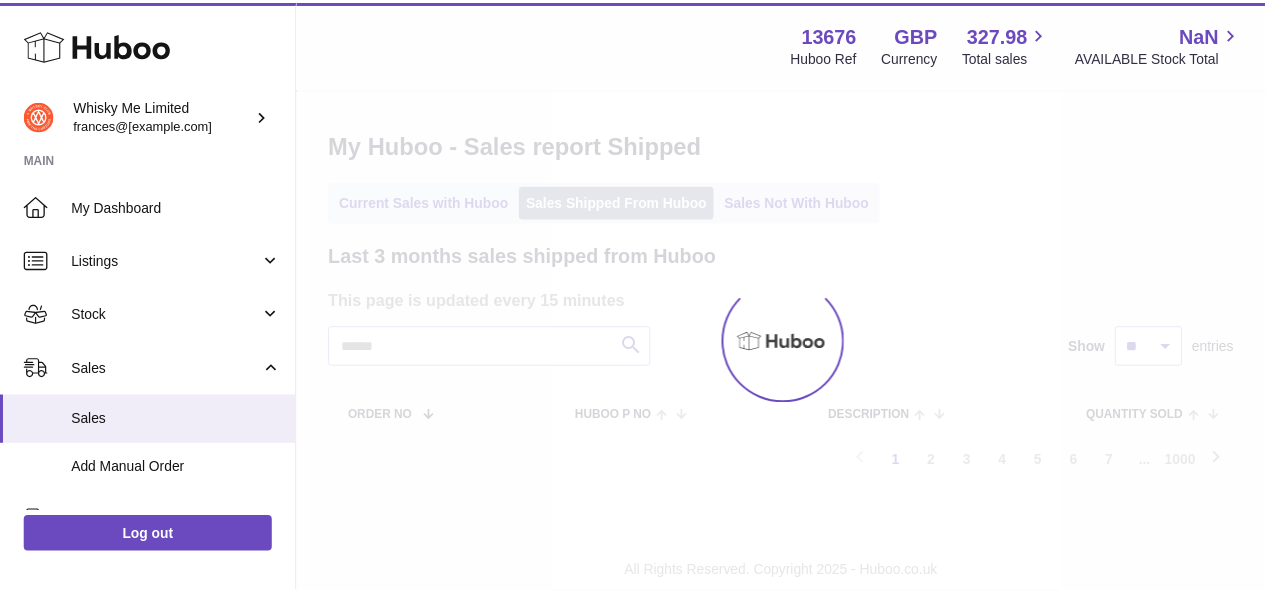 scroll, scrollTop: 0, scrollLeft: 0, axis: both 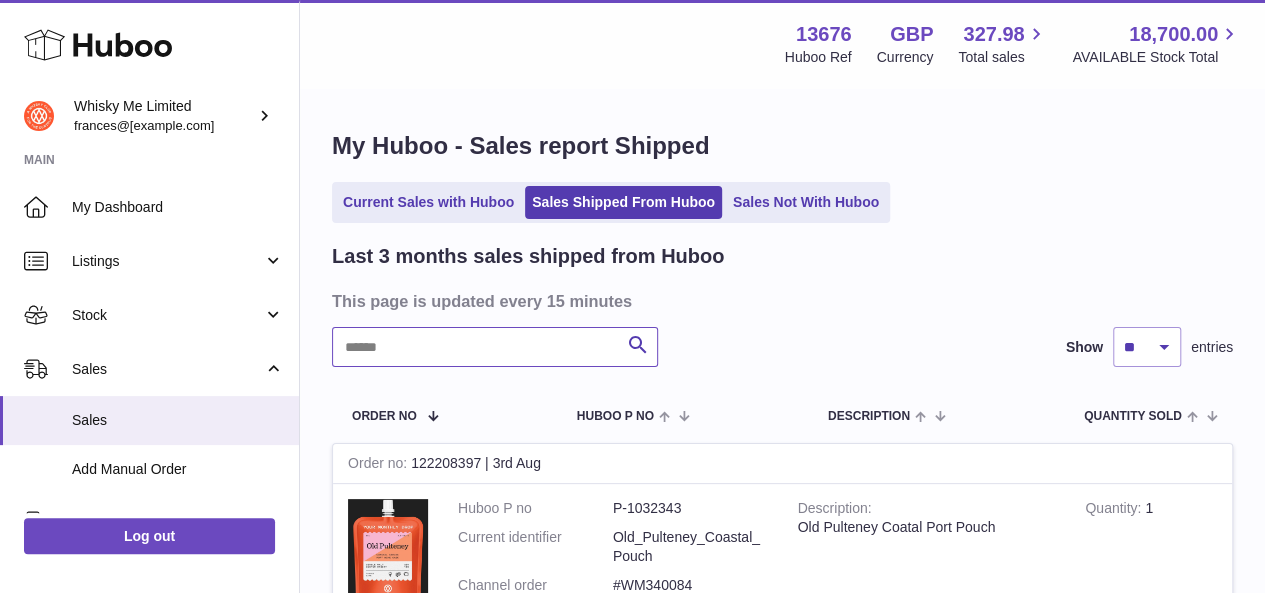 click at bounding box center (495, 347) 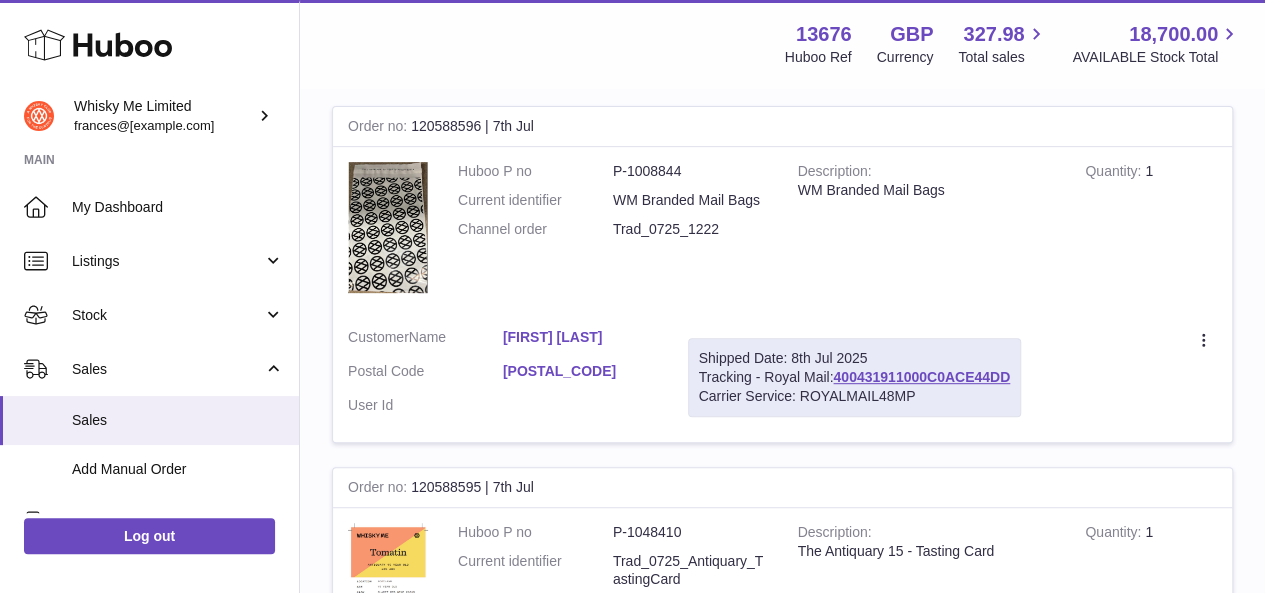 scroll, scrollTop: 400, scrollLeft: 0, axis: vertical 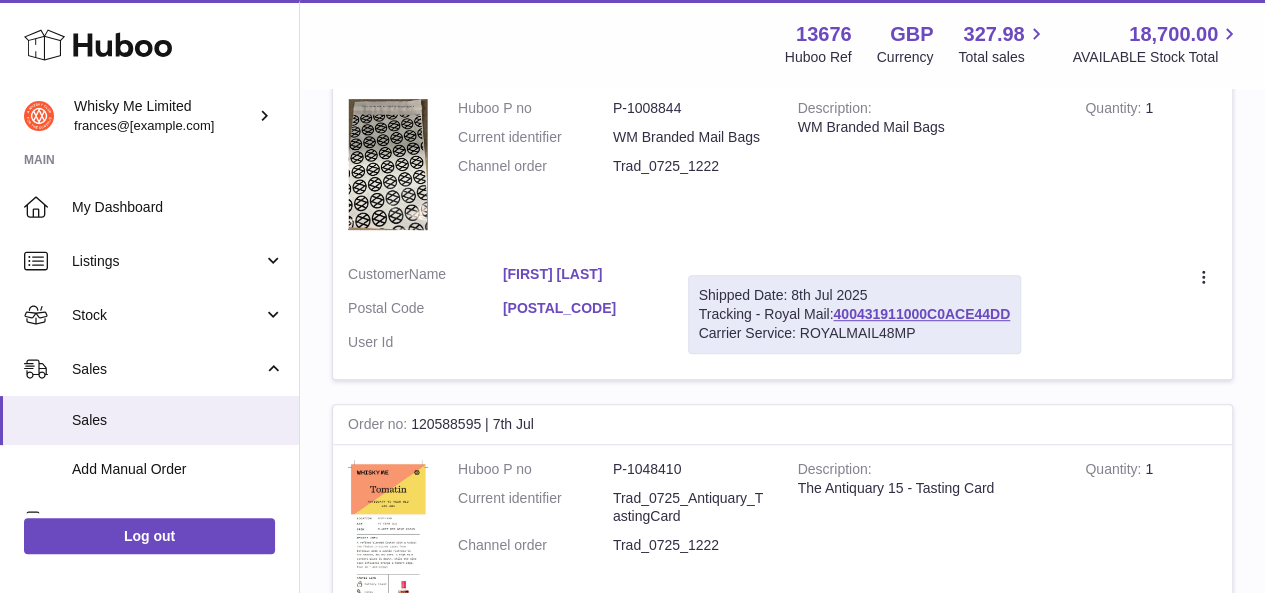 type on "******" 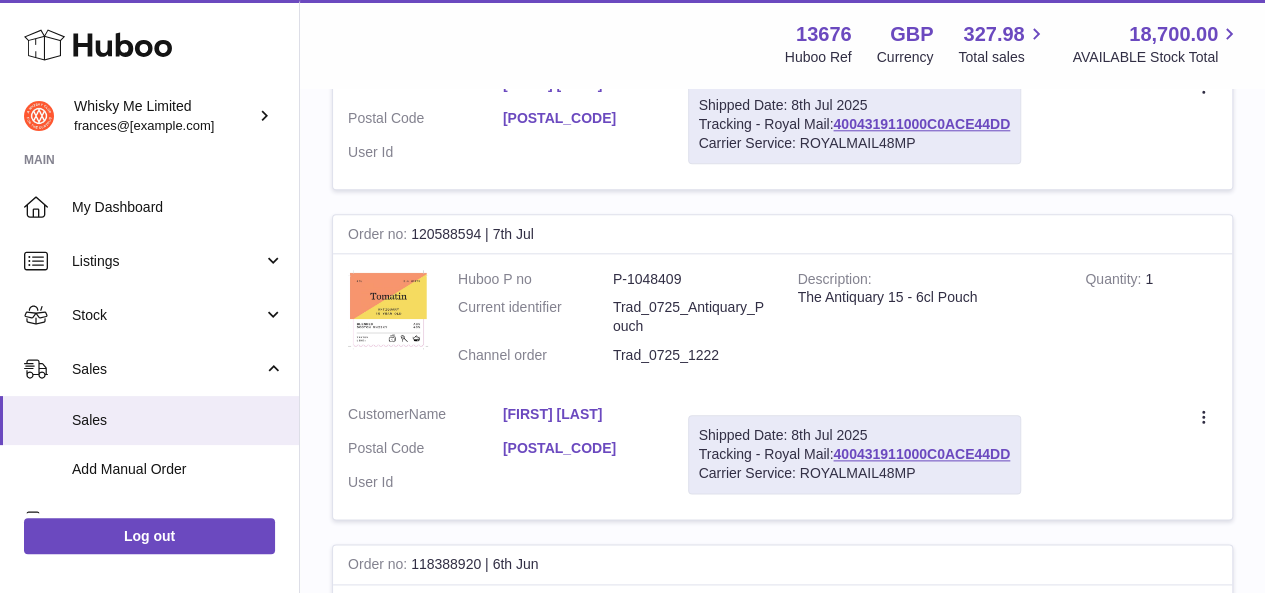 scroll, scrollTop: 1000, scrollLeft: 0, axis: vertical 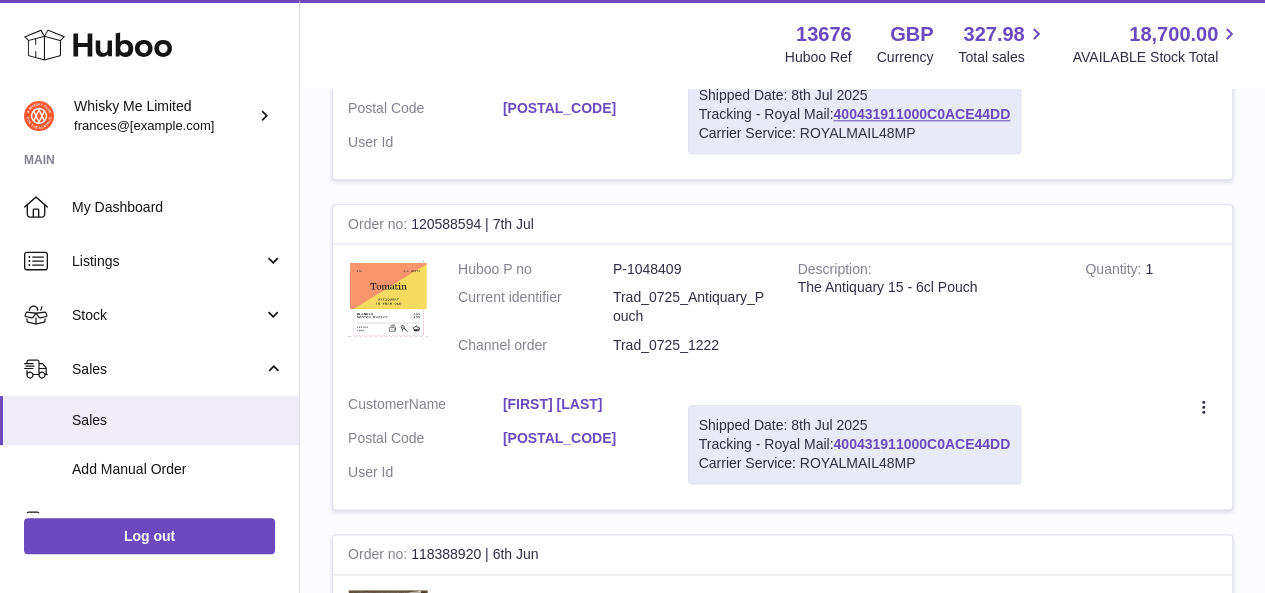 click on "400431911000C0ACE44DD" at bounding box center (921, 444) 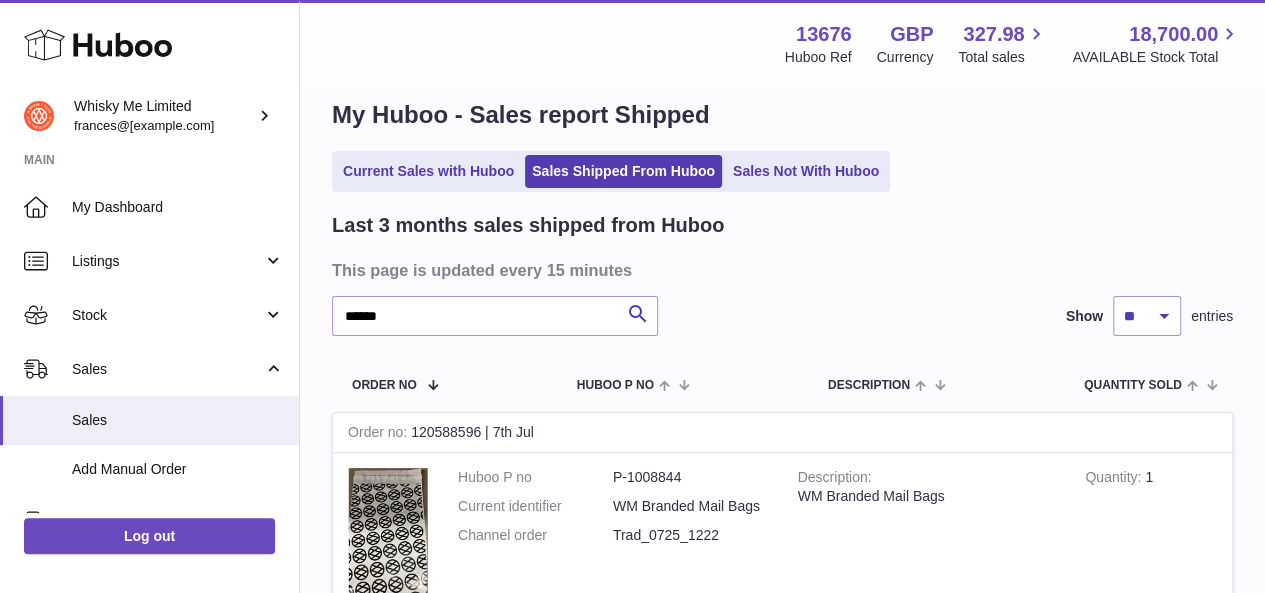 scroll, scrollTop: 0, scrollLeft: 0, axis: both 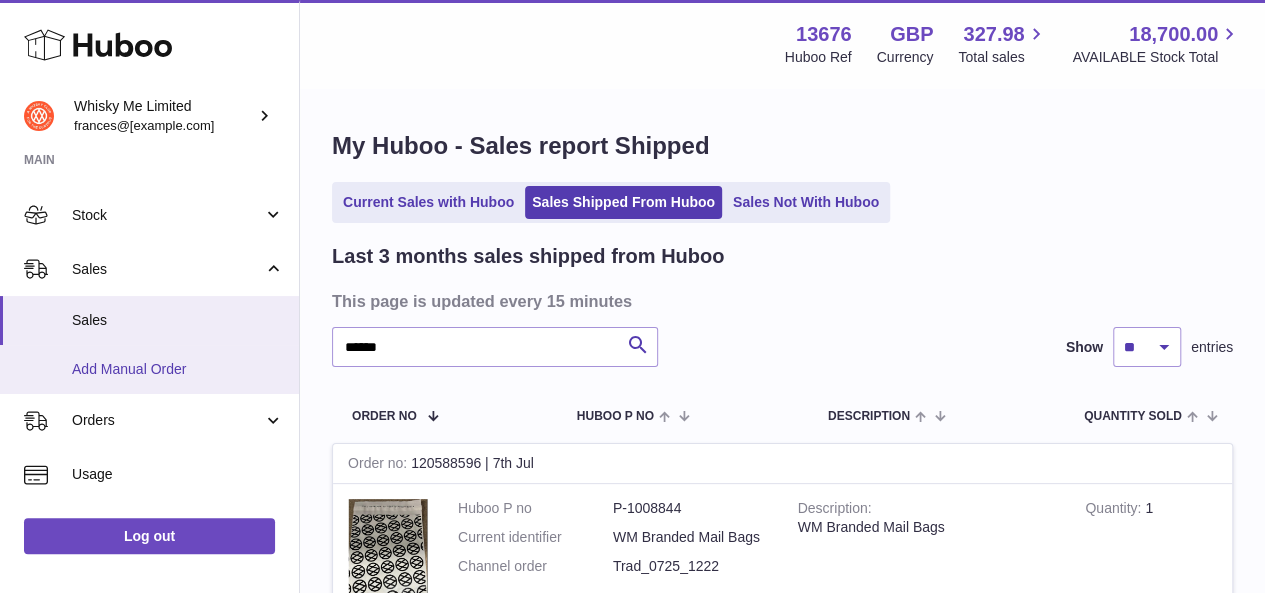 click on "Add Manual Order" at bounding box center (178, 369) 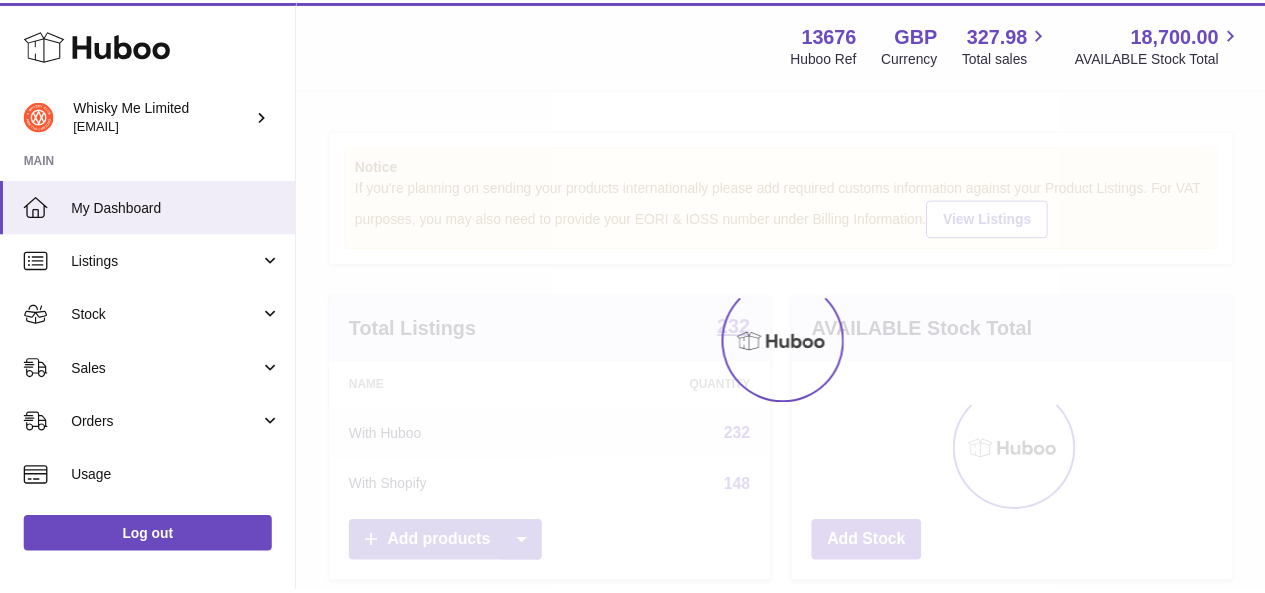 scroll, scrollTop: 0, scrollLeft: 0, axis: both 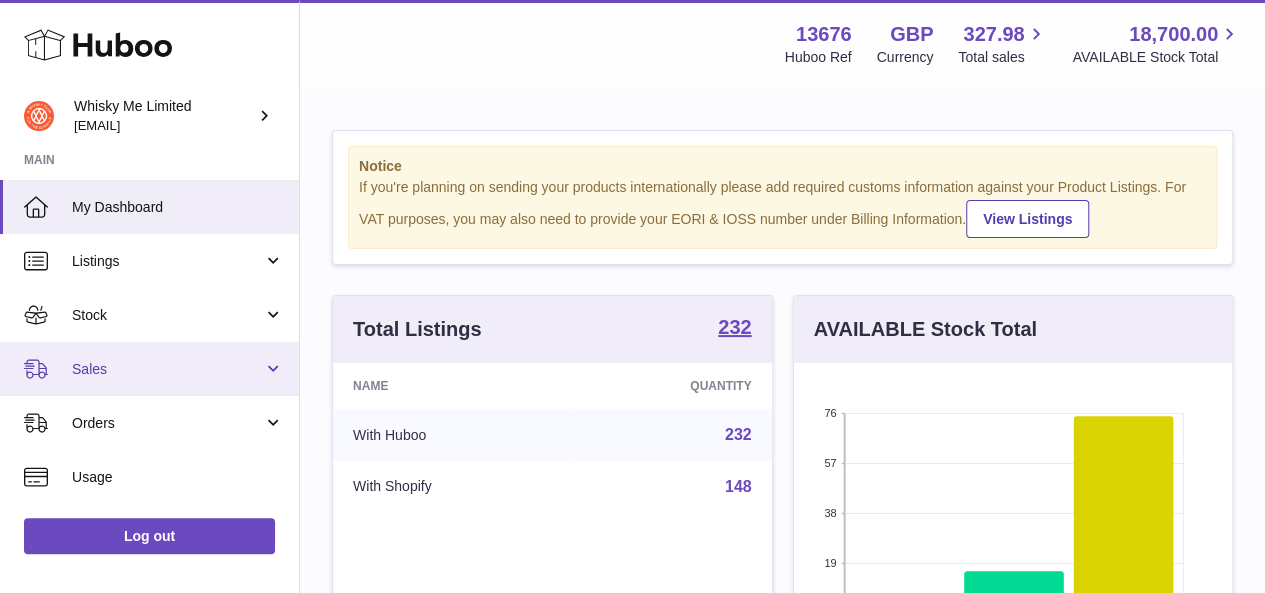 click on "Sales" at bounding box center [167, 369] 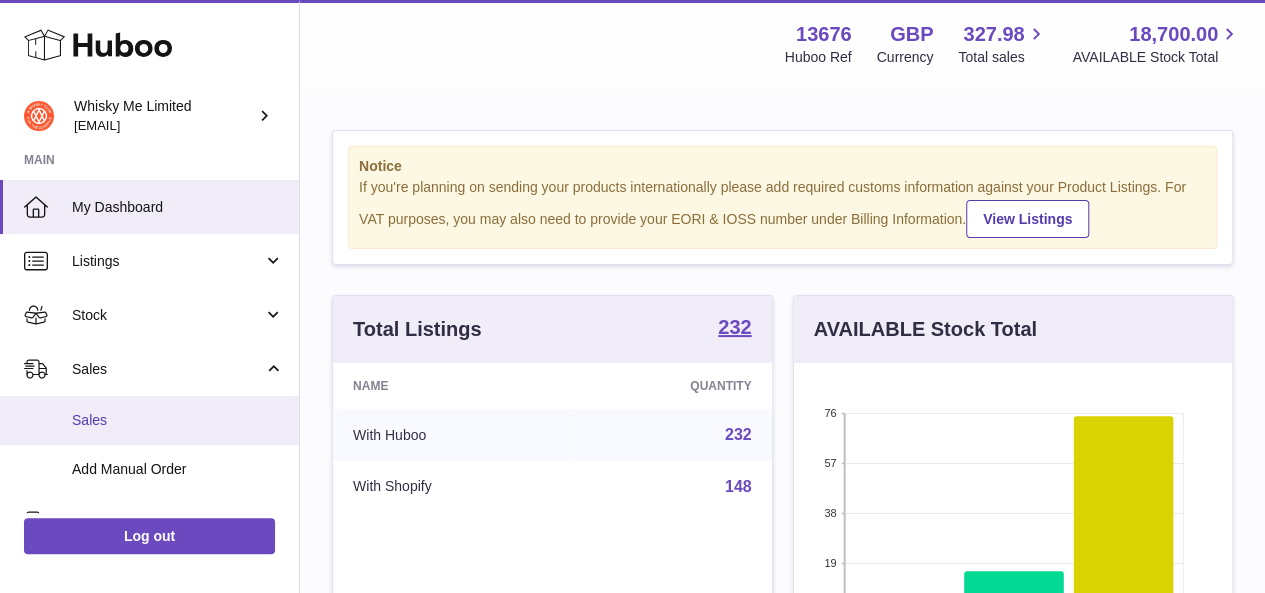 click on "Sales" at bounding box center [178, 420] 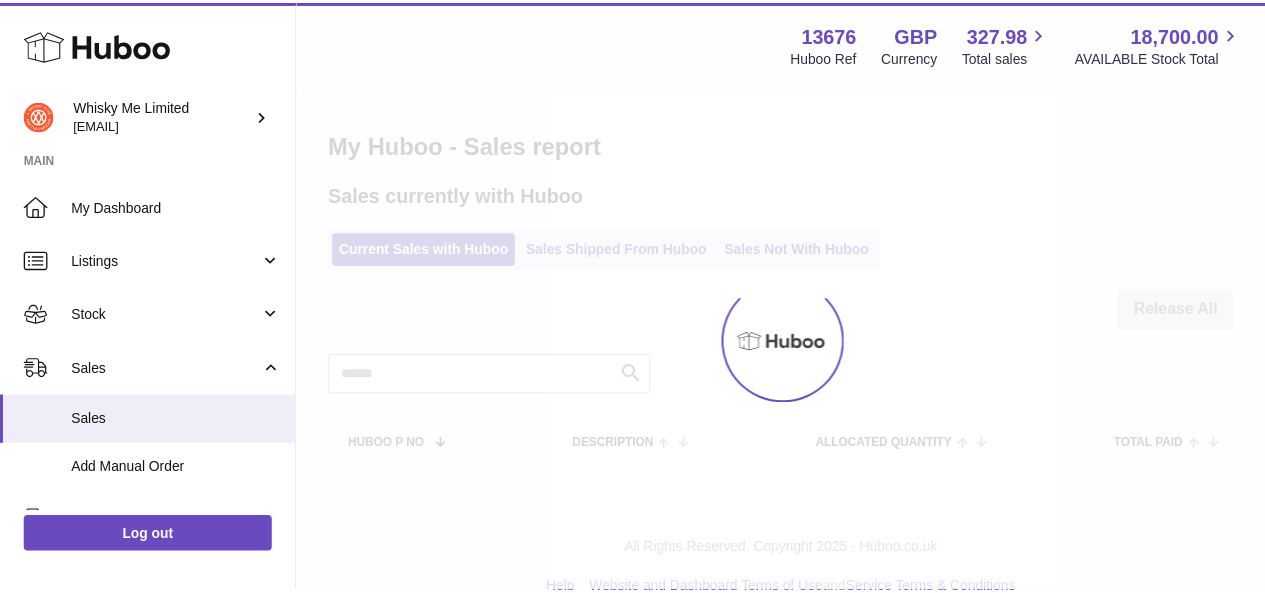 scroll, scrollTop: 0, scrollLeft: 0, axis: both 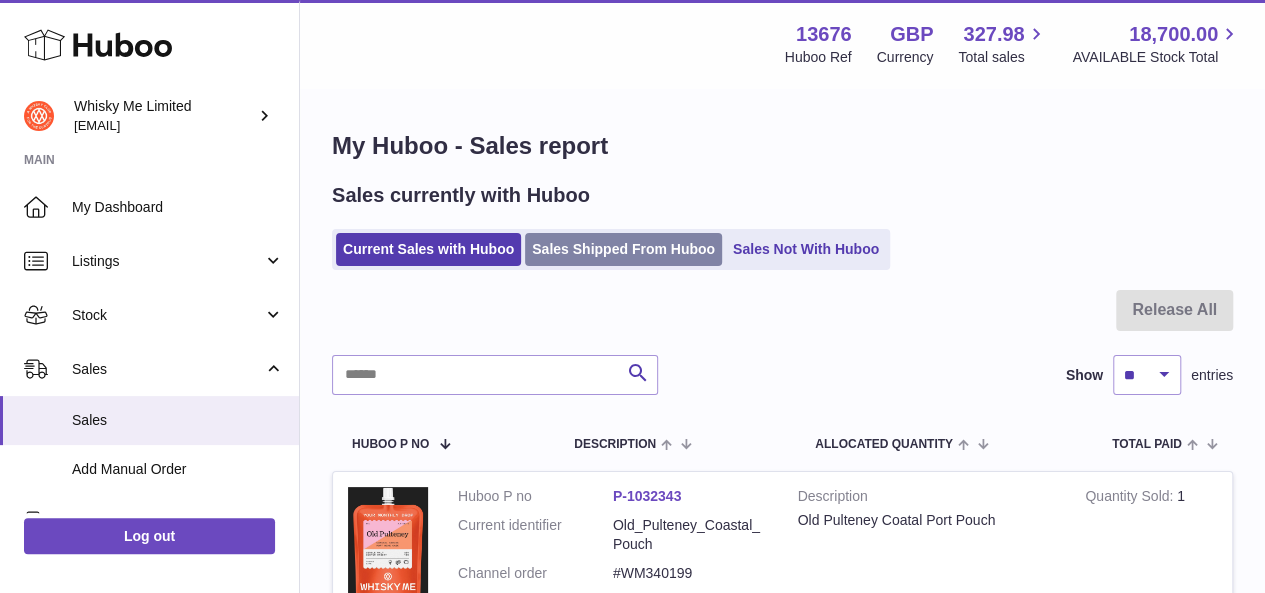 click on "Sales Shipped From Huboo" at bounding box center (623, 249) 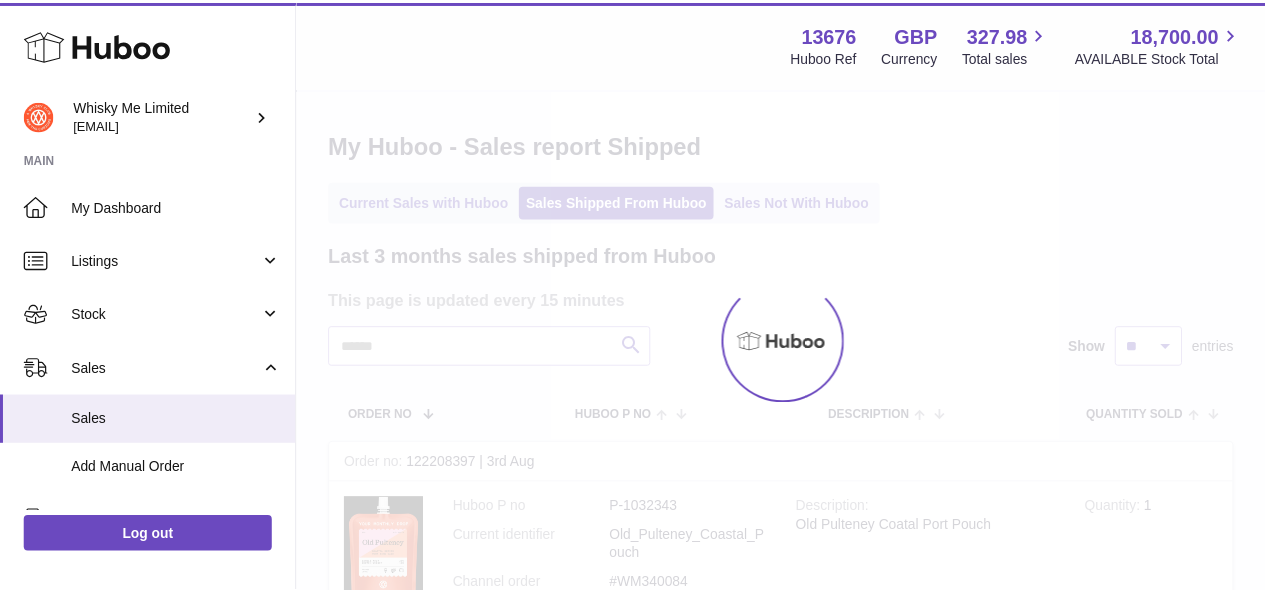 scroll, scrollTop: 0, scrollLeft: 0, axis: both 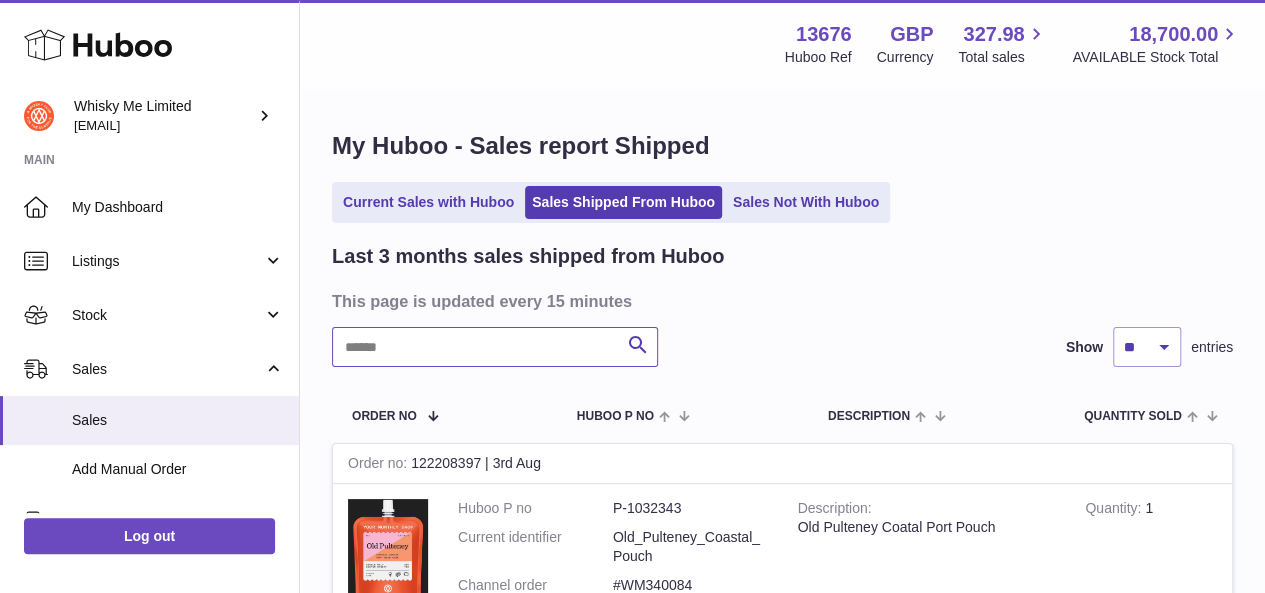 click at bounding box center (495, 347) 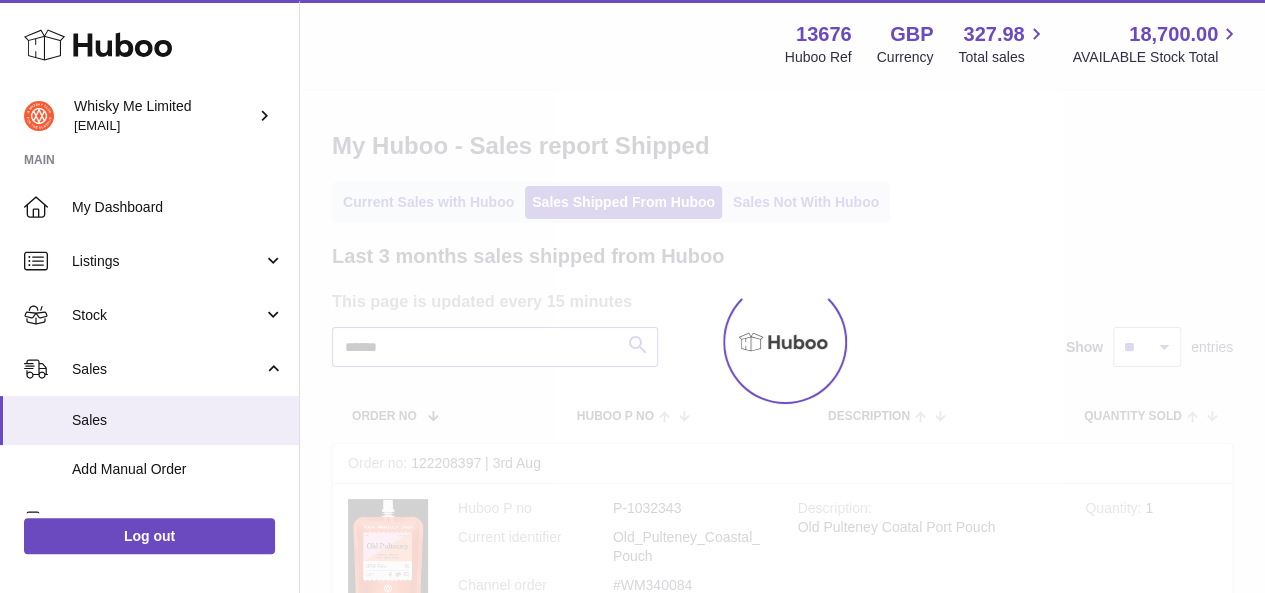 type on "******" 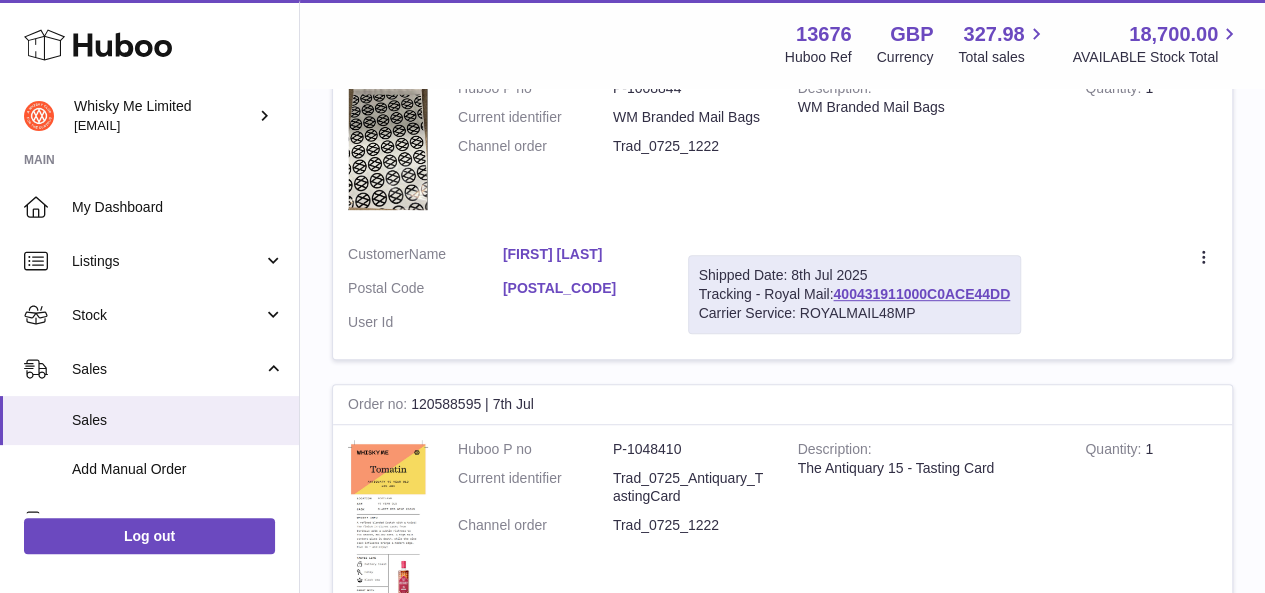 scroll, scrollTop: 100, scrollLeft: 0, axis: vertical 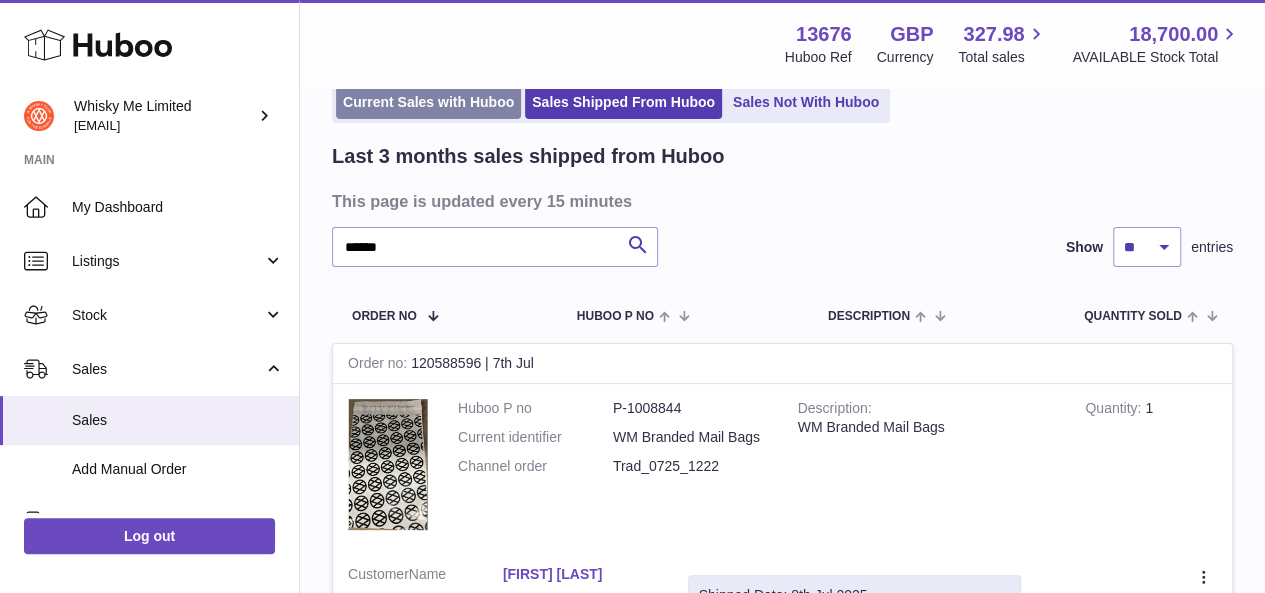 click on "Current Sales with Huboo" at bounding box center (428, 102) 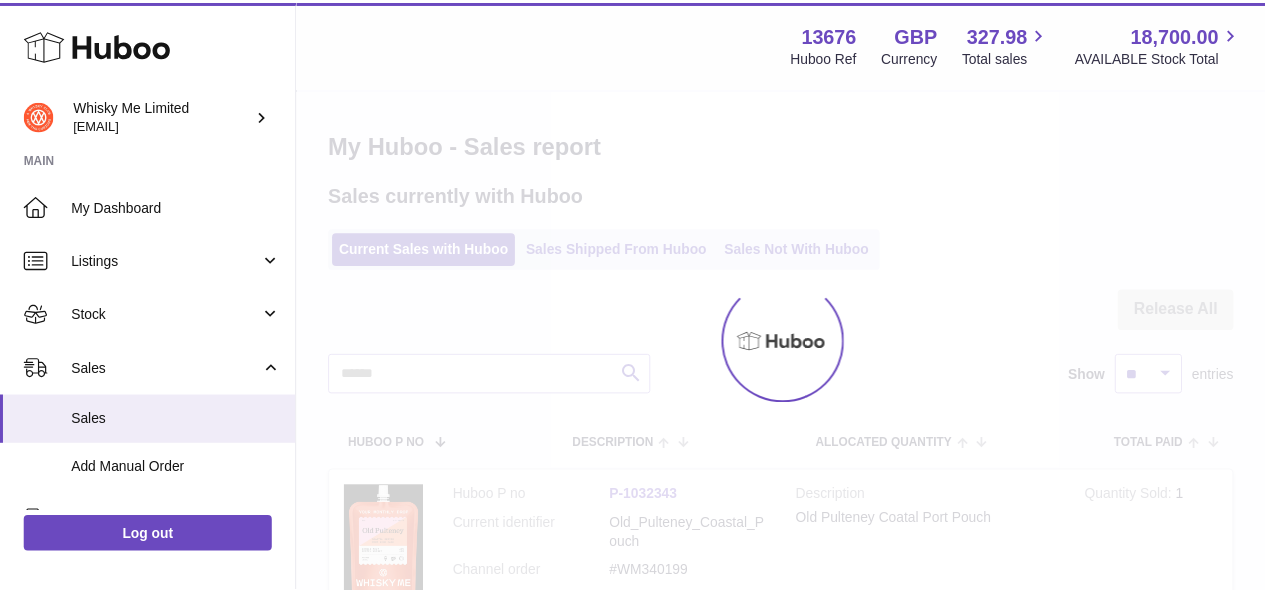 scroll, scrollTop: 0, scrollLeft: 0, axis: both 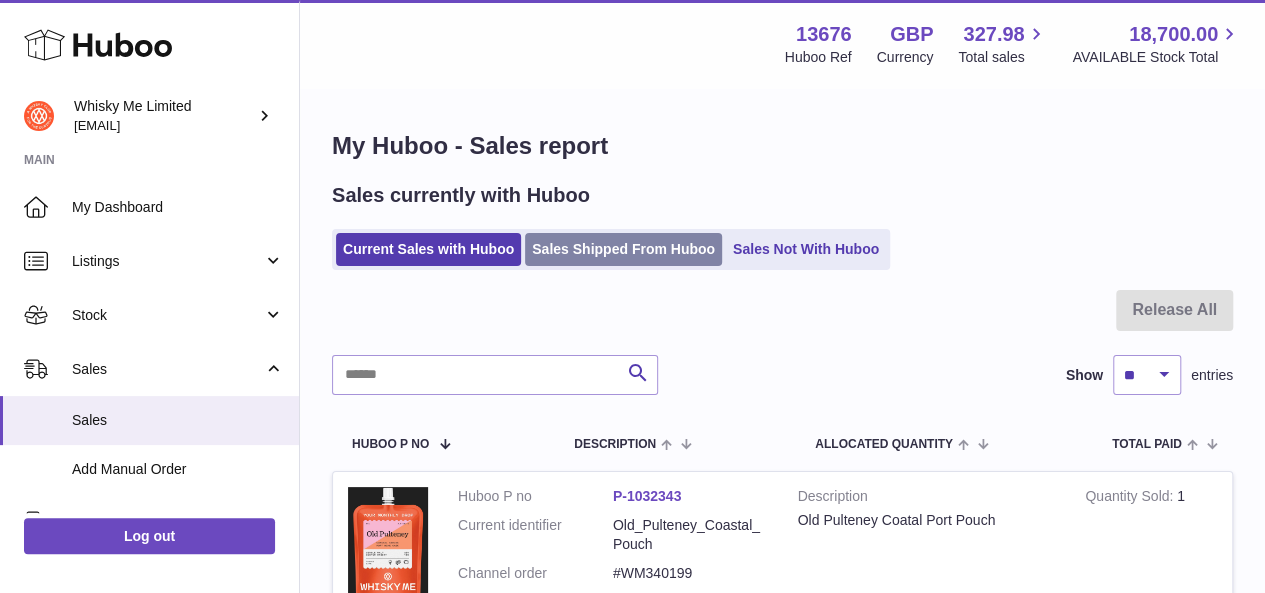 click on "Sales Shipped From Huboo" at bounding box center [623, 249] 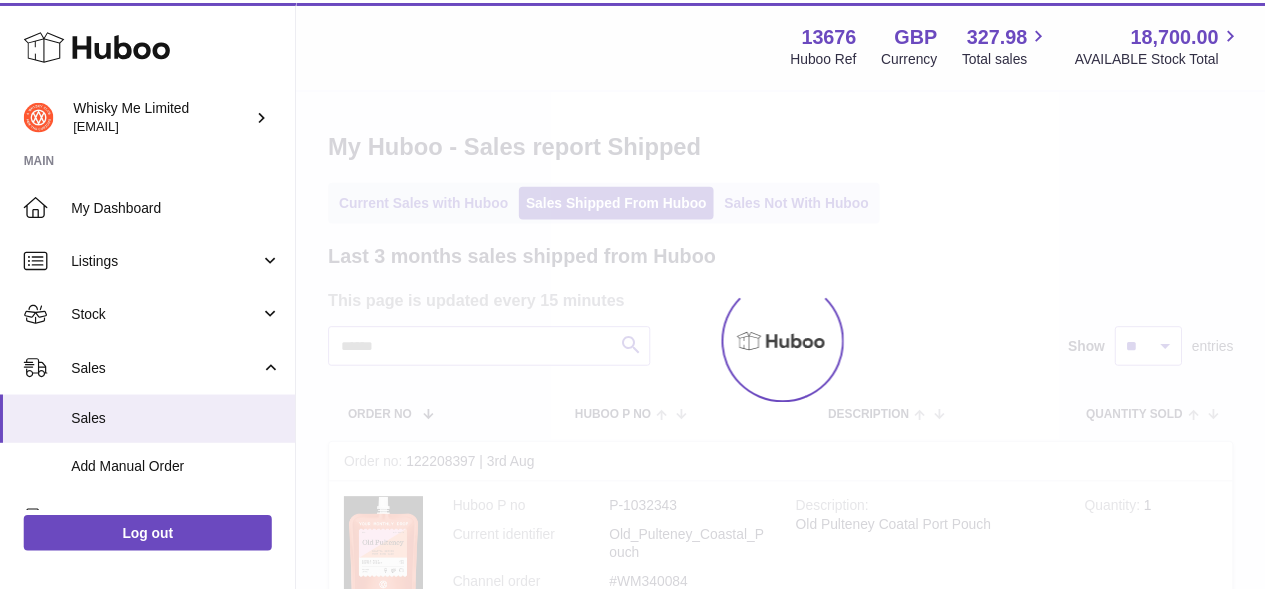 scroll, scrollTop: 0, scrollLeft: 0, axis: both 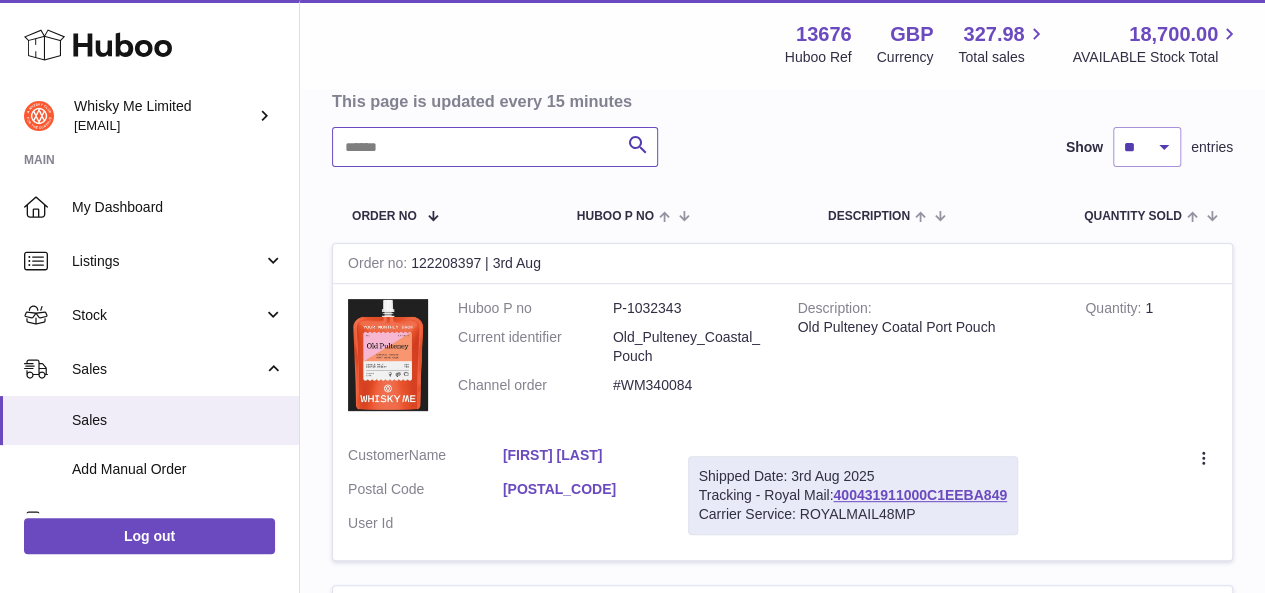 click at bounding box center [495, 147] 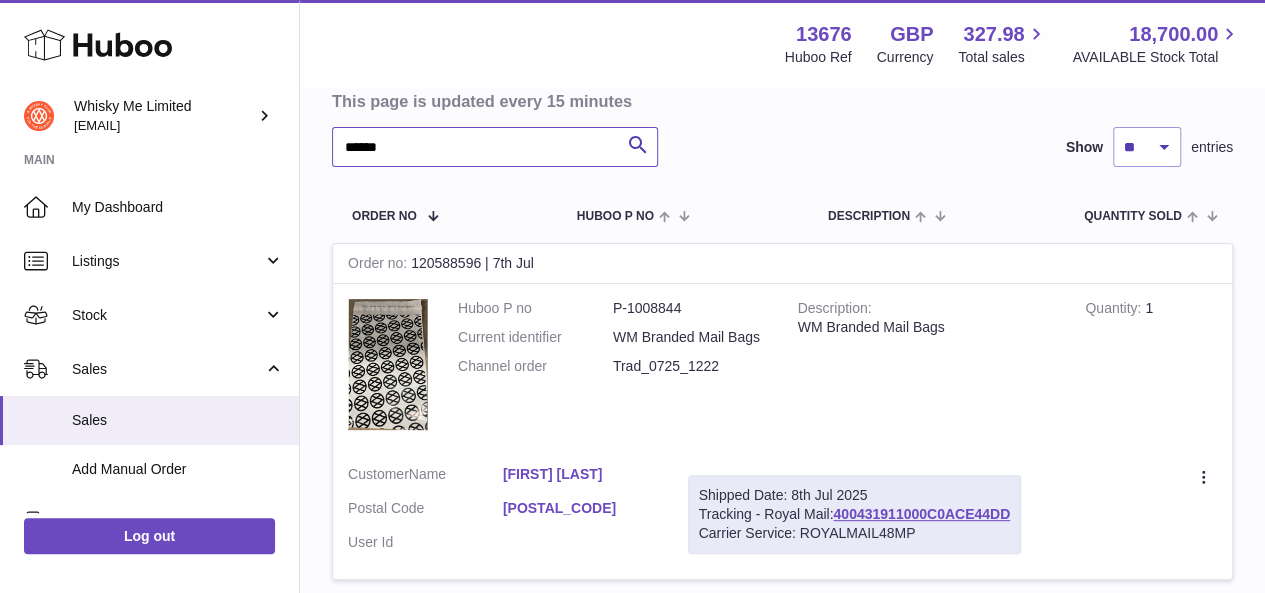 scroll, scrollTop: 300, scrollLeft: 0, axis: vertical 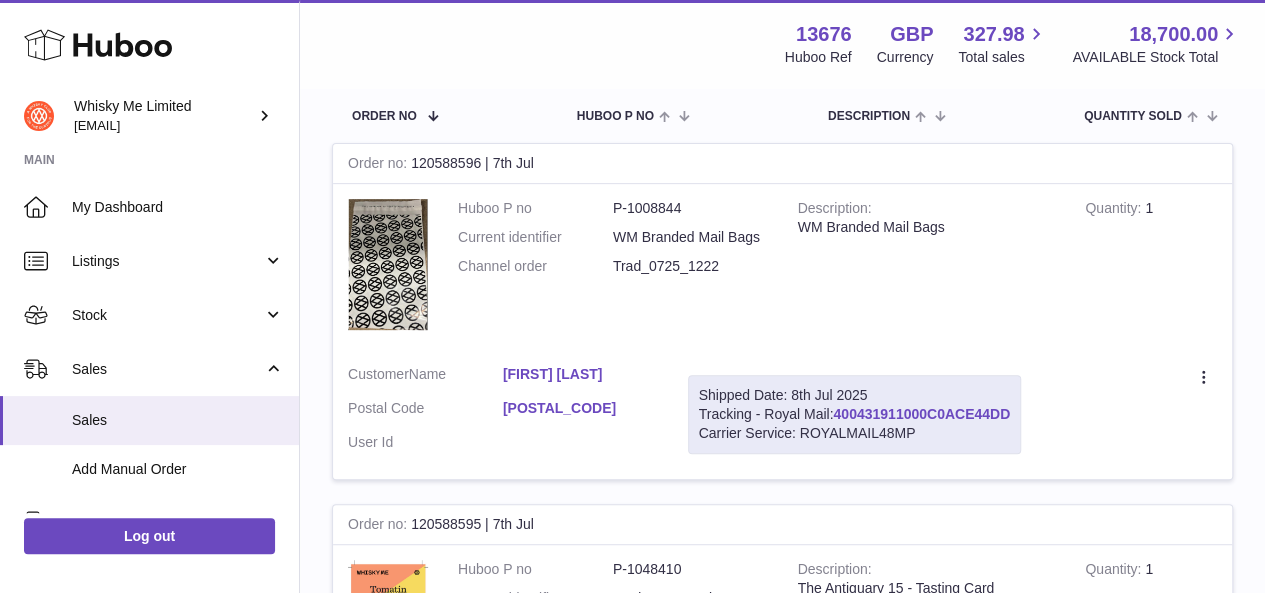 type on "******" 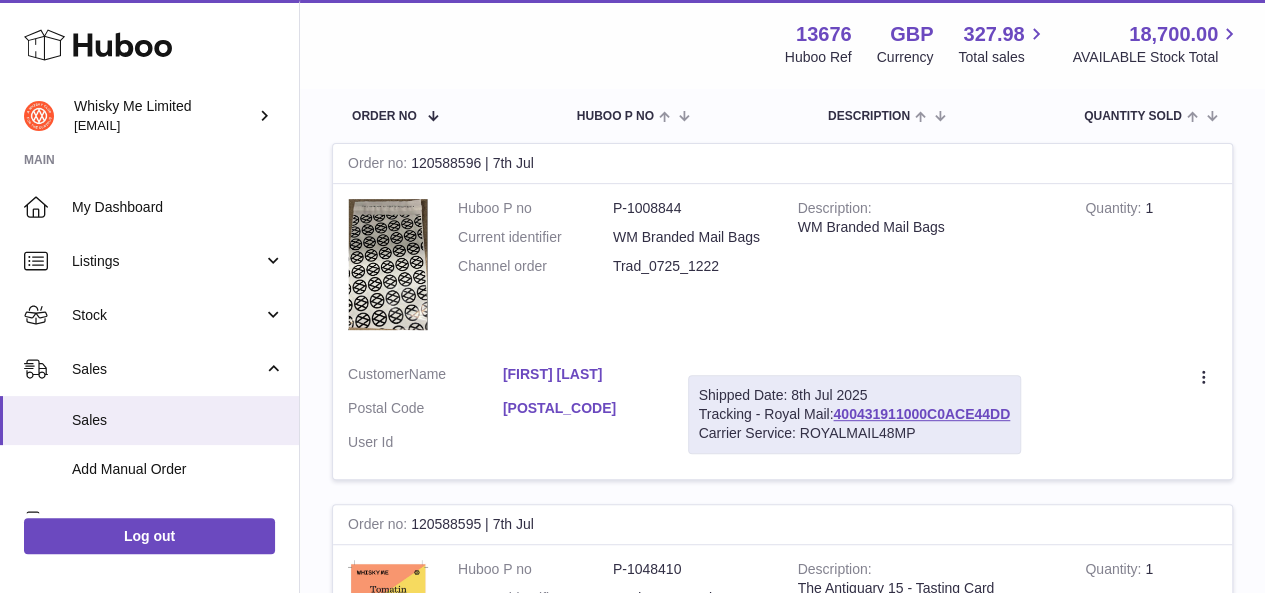 drag, startPoint x: 834, startPoint y: 412, endPoint x: 1019, endPoint y: 411, distance: 185.0027 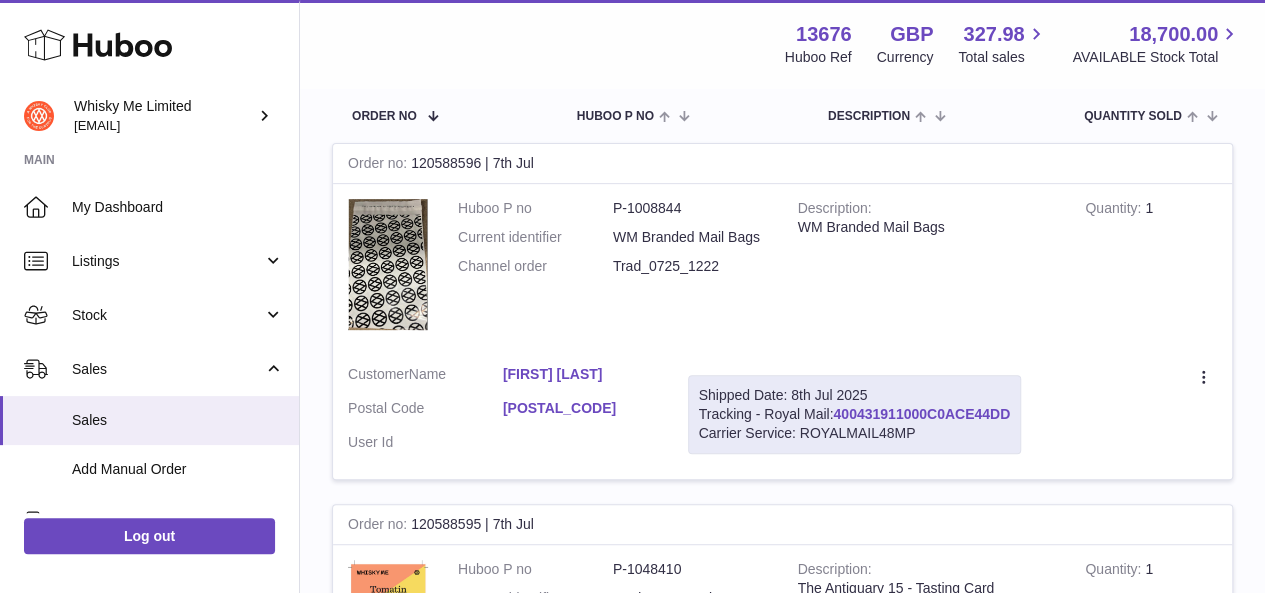 click on "400431911000C0ACE44DD" at bounding box center [921, 414] 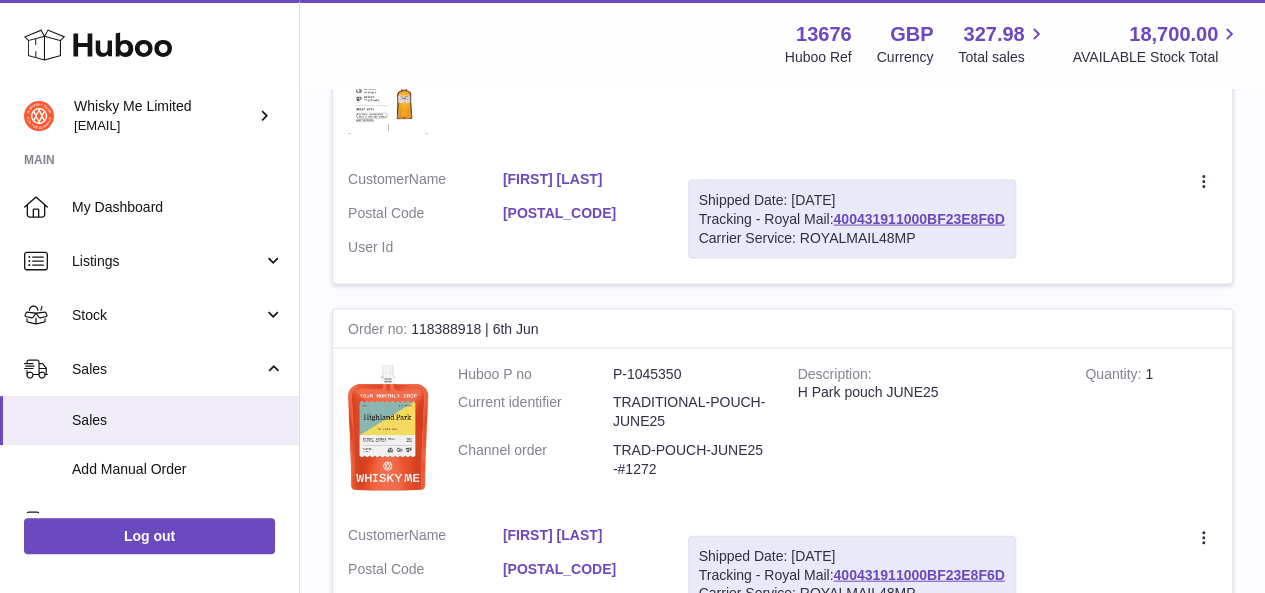 scroll, scrollTop: 2300, scrollLeft: 0, axis: vertical 